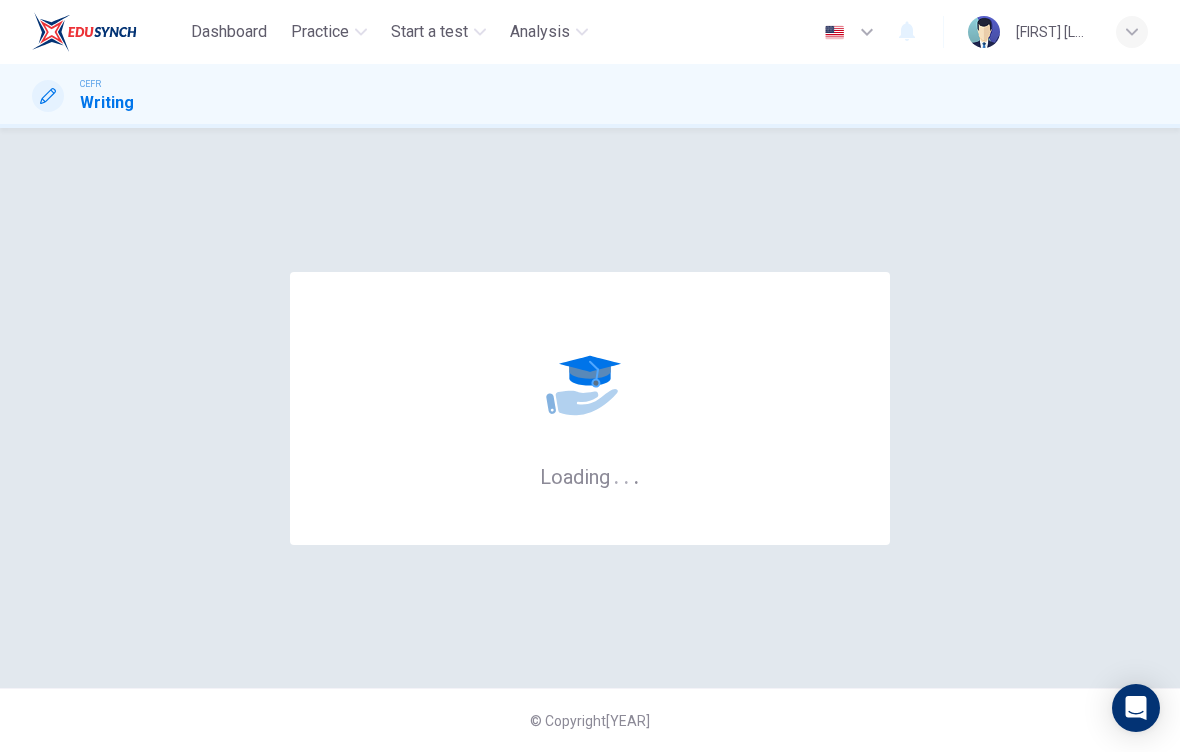 scroll, scrollTop: 0, scrollLeft: 0, axis: both 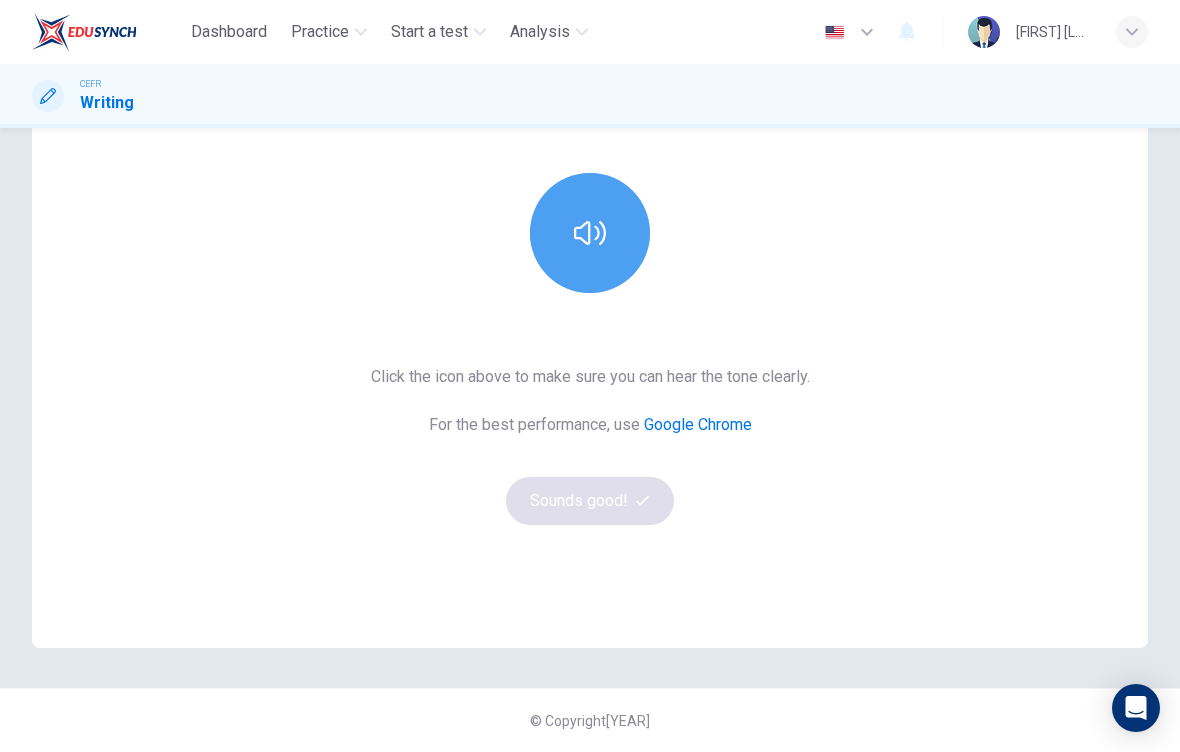 click at bounding box center [590, 233] 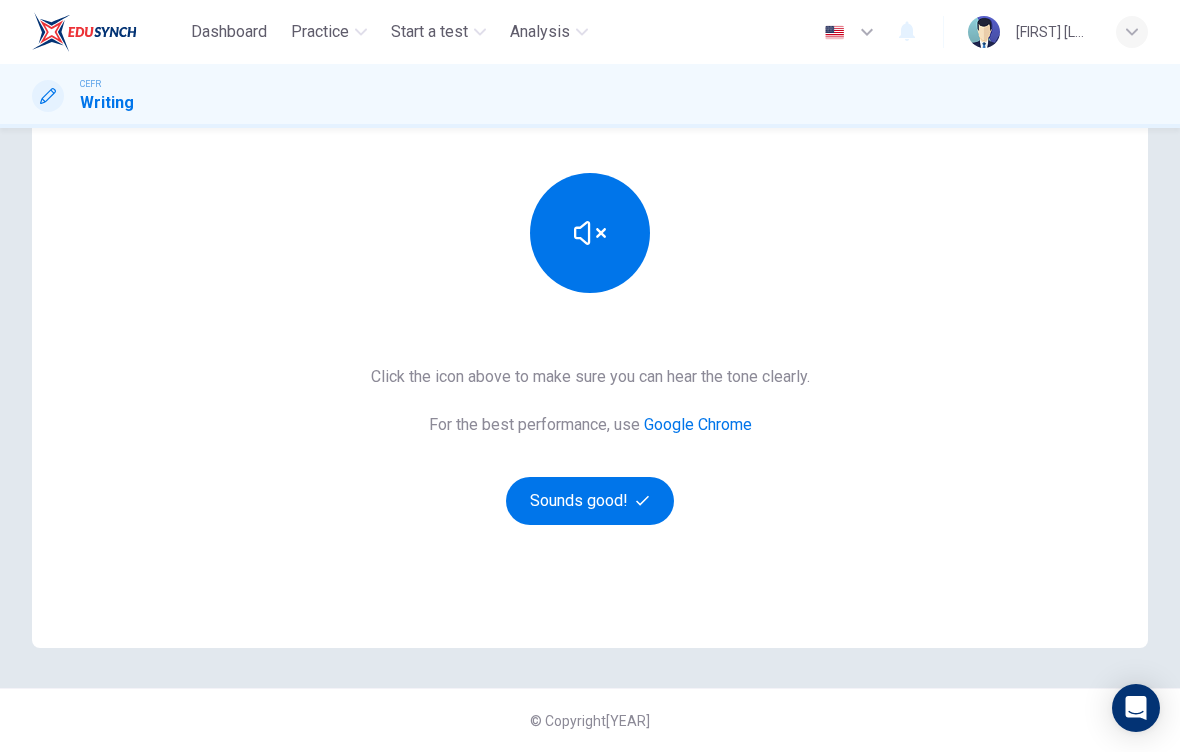 click on "Sounds good!" at bounding box center [590, 501] 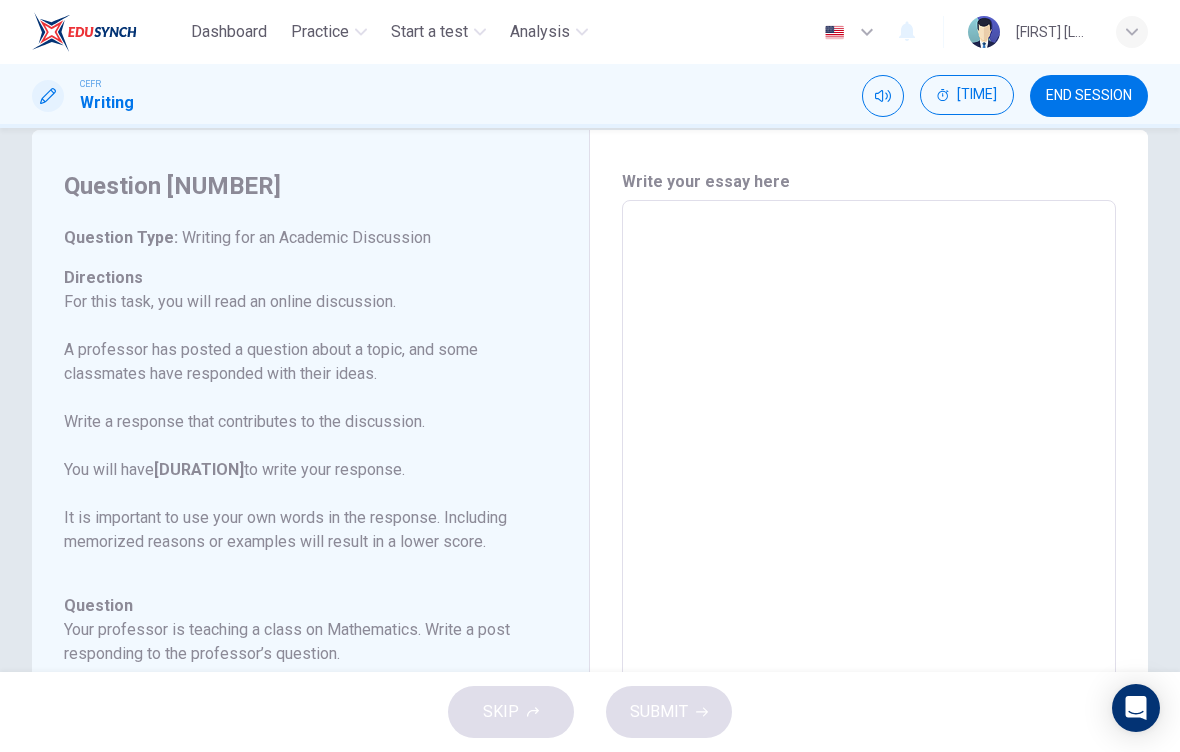 scroll, scrollTop: 44, scrollLeft: 0, axis: vertical 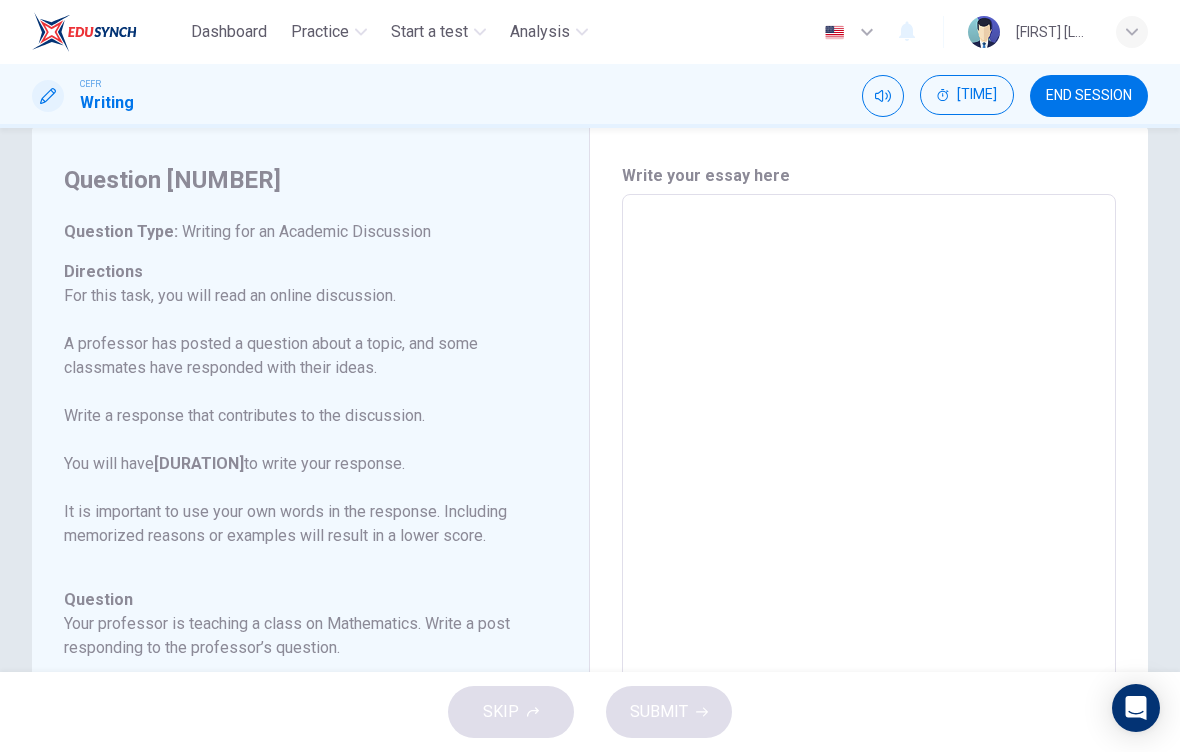 click at bounding box center [869, 528] 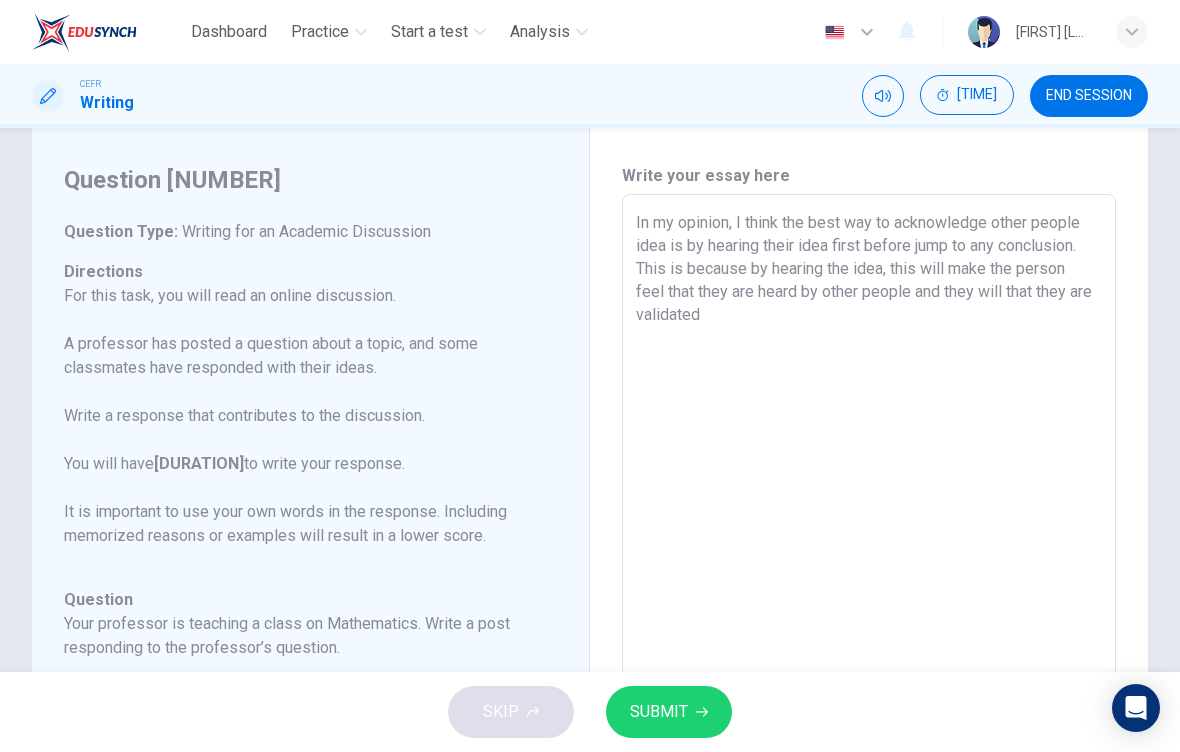 click on "In my opinion, I think the best way to acknowledge other people idea is by hearing their idea first before jump to any conclusion. This is because by hearing the idea, this will make the person feel that they are heard by other people and they will that they are validated" at bounding box center [869, 528] 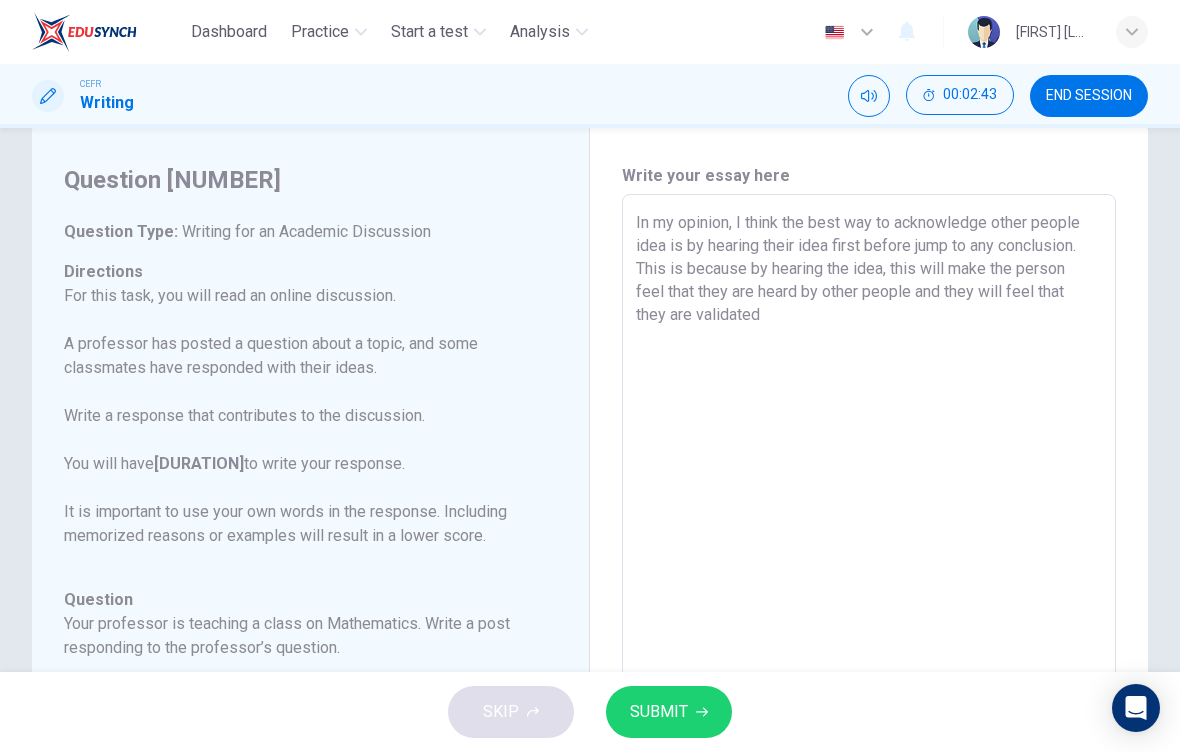 click on "In my opinion, I think the best way to acknowledge other people idea is by hearing their idea first before jump to any conclusion. This is because by hearing the idea, this will make the person feel that they are heard by other people and they will feel that they are validated" at bounding box center (869, 528) 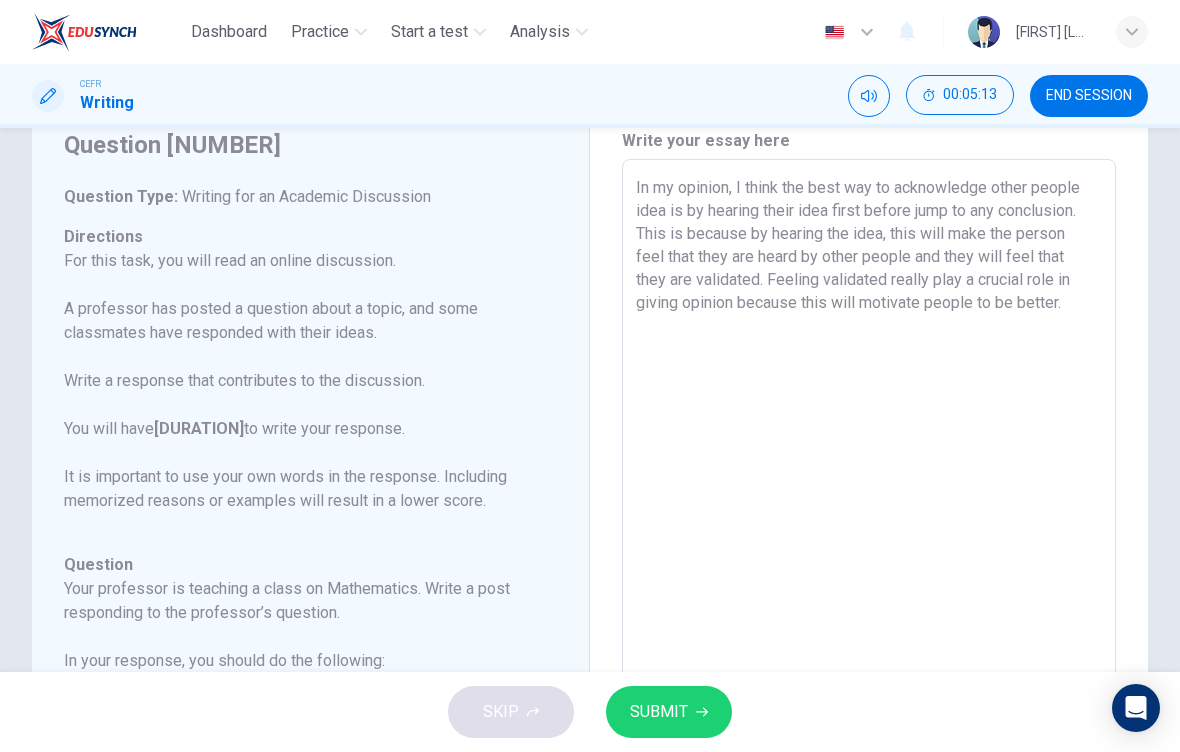 scroll, scrollTop: 74, scrollLeft: 0, axis: vertical 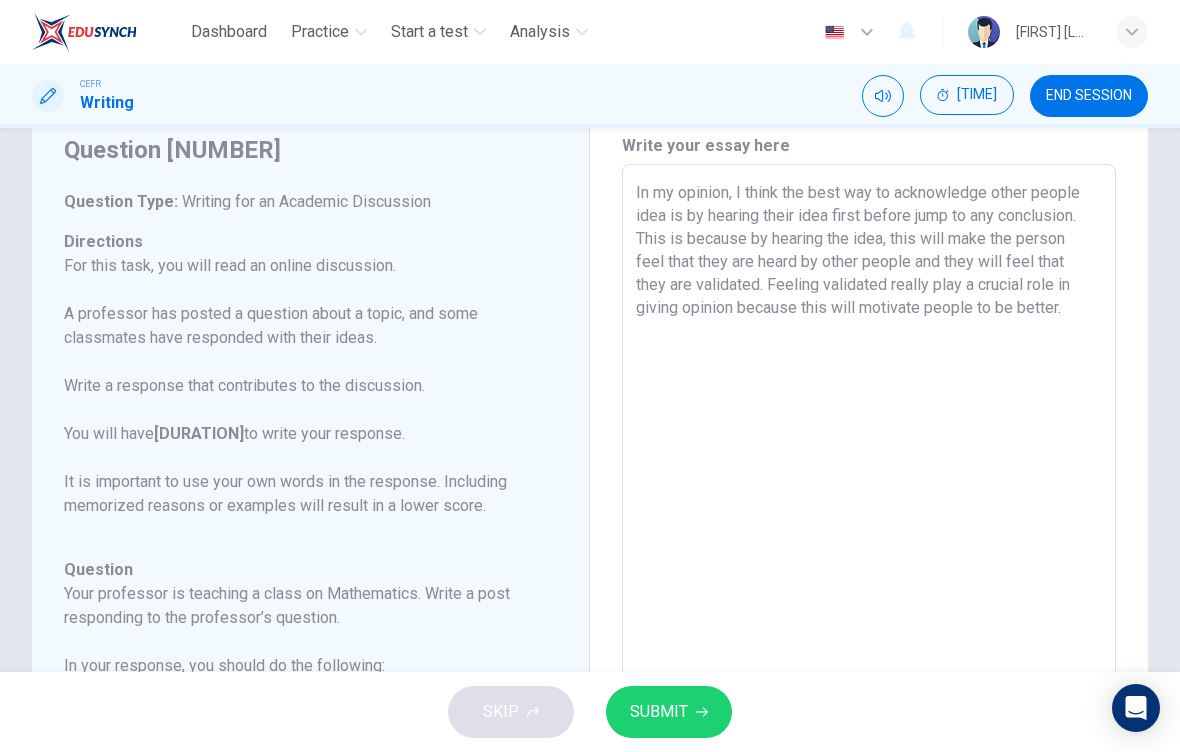 click on "In my opinion, I think the best way to acknowledge other people idea is by hearing their idea first before jump to any conclusion. This is because by hearing the idea, this will make the person feel that they are heard by other people and they will feel that they are validated. Feeling validated really play a crucial role in giving opinion because this will motivate people to be better." at bounding box center (869, 498) 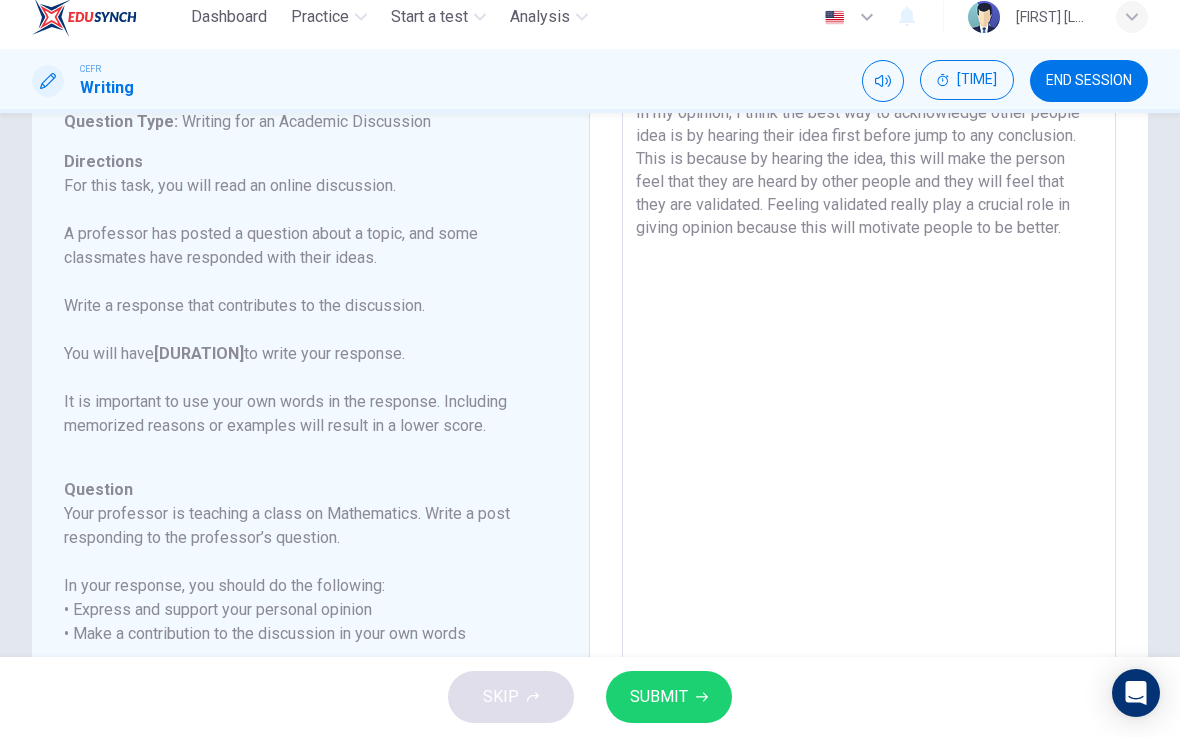 scroll, scrollTop: 138, scrollLeft: 0, axis: vertical 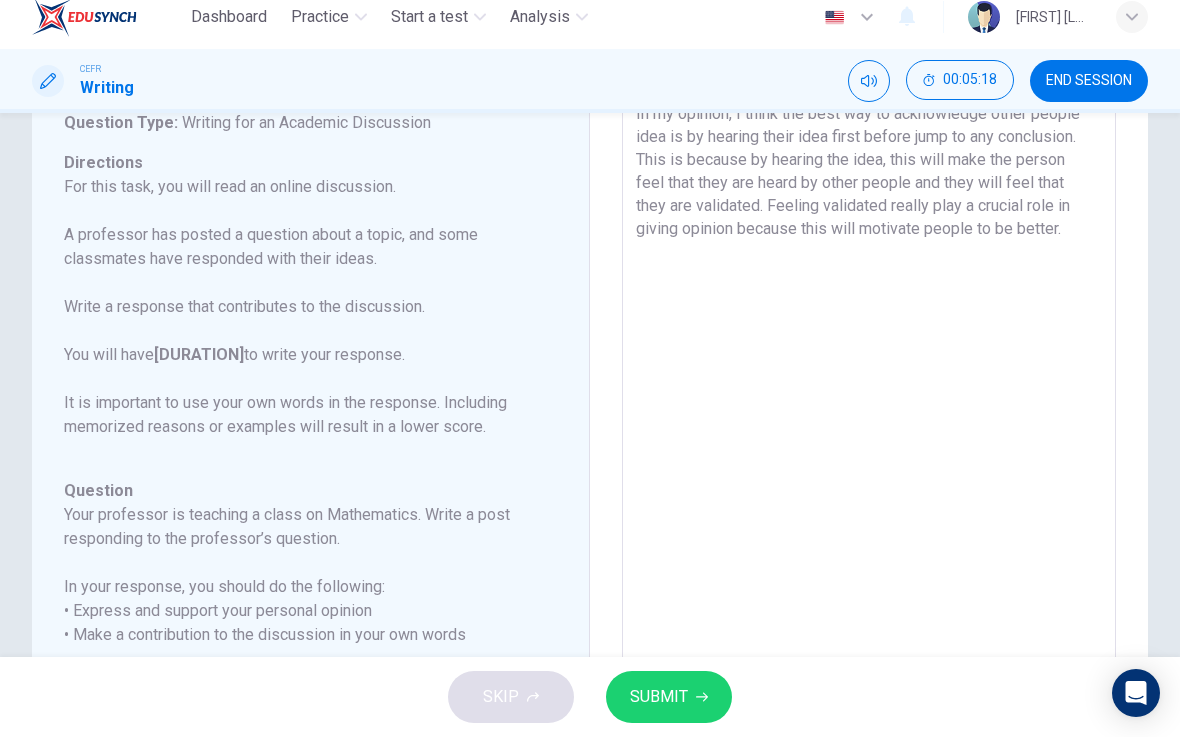 click on "In my opinion, I think the best way to acknowledge other people idea is by hearing their idea first before jump to any conclusion. This is because by hearing the idea, this will make the person feel that they are heard by other people and they will feel that they are validated. Feeling validated really play a crucial role in giving opinion because this will motivate people to be better." at bounding box center (869, 434) 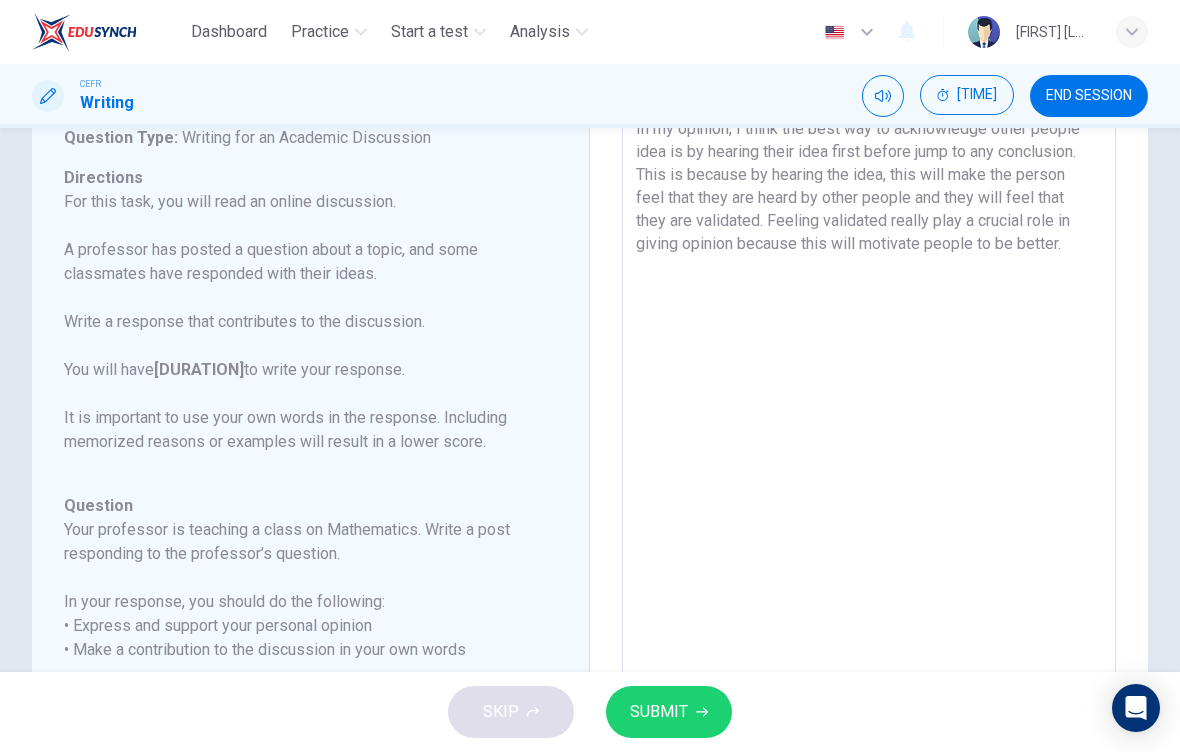 scroll, scrollTop: 84, scrollLeft: 0, axis: vertical 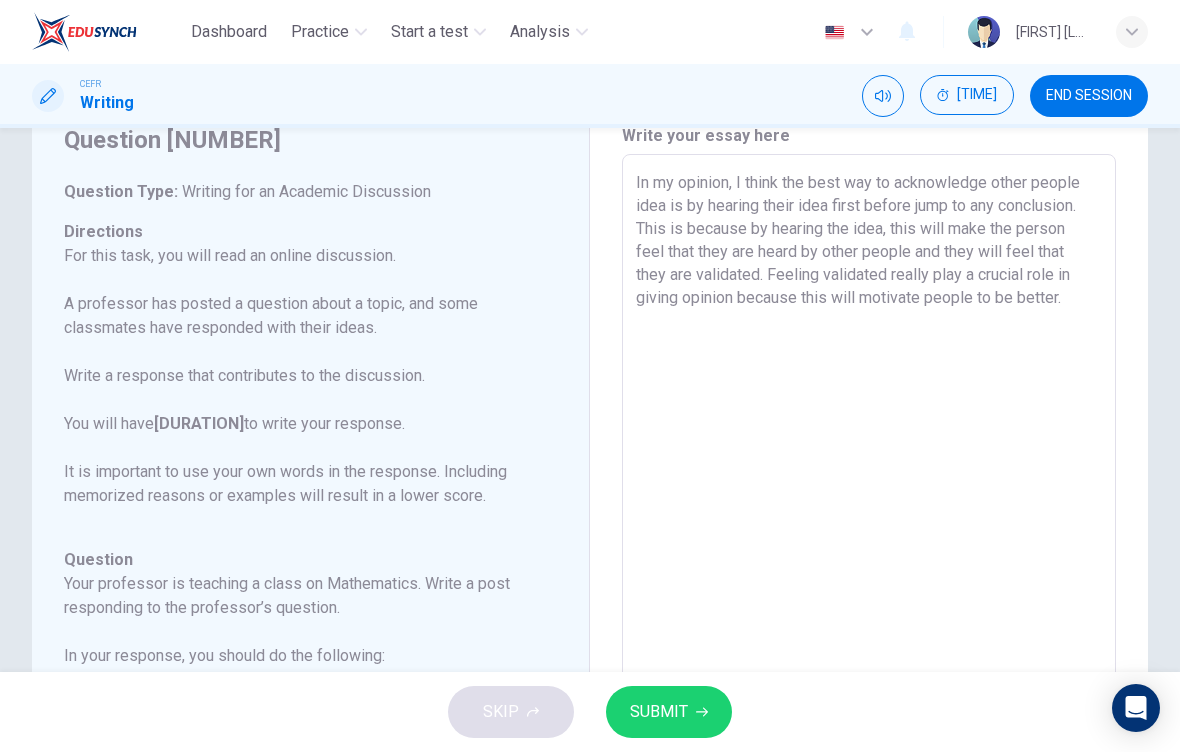 click on "In my opinion, I think the best way to acknowledge other people idea is by hearing their idea first before jump to any conclusion. This is because by hearing the idea, this will make the person feel that they are heard by other people and they will feel that they are validated. Feeling validated really play a crucial role in giving opinion because this will motivate people to be better." at bounding box center (869, 488) 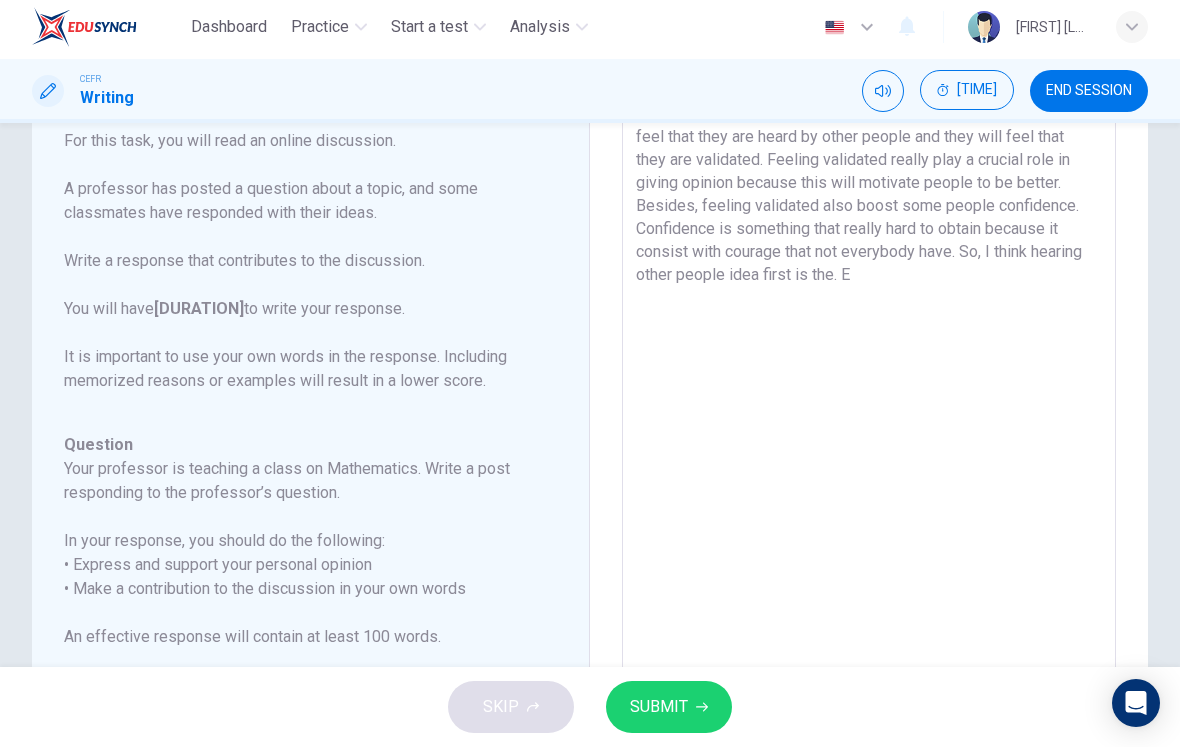scroll, scrollTop: 197, scrollLeft: 0, axis: vertical 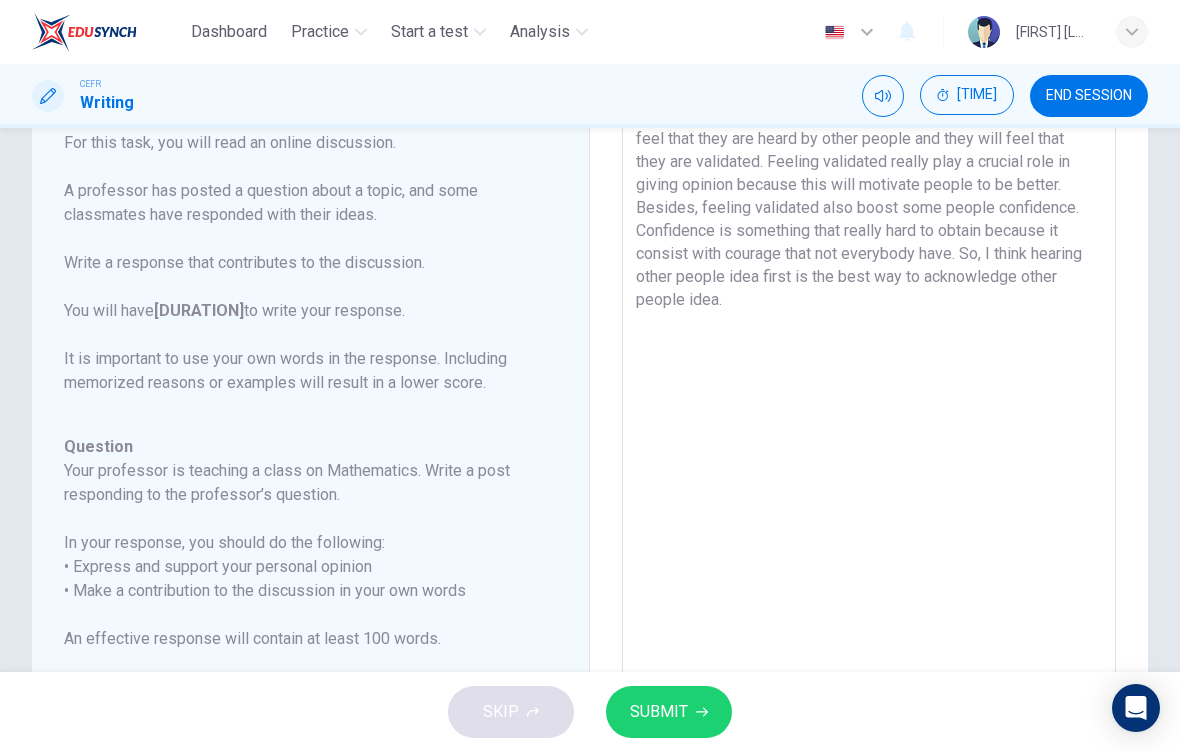 type on "In my opinion, I think the best way to acknowledge other people idea is by hearing their idea first before jump to any conclusion. This is because by hearing the idea, this will make the person feel that they are heard by other people and they will feel that they are validated. Feeling validated really play a crucial role in giving opinion because this will motivate people to be better. Besides, feeling validated also boost some people confidence. Confidence is something that really hard to obtain because it consist with courage that not everybody have. So, I think hearing other people idea first is the best way to acknowledge other people idea." 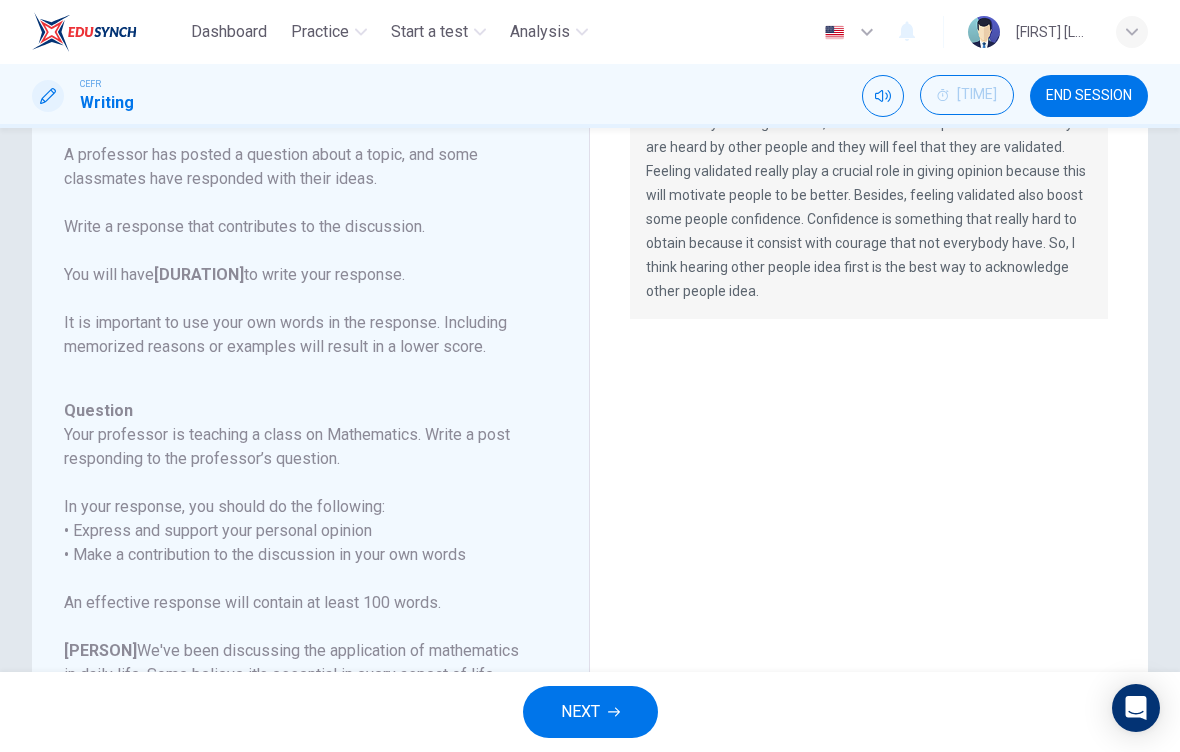 scroll, scrollTop: 240, scrollLeft: 0, axis: vertical 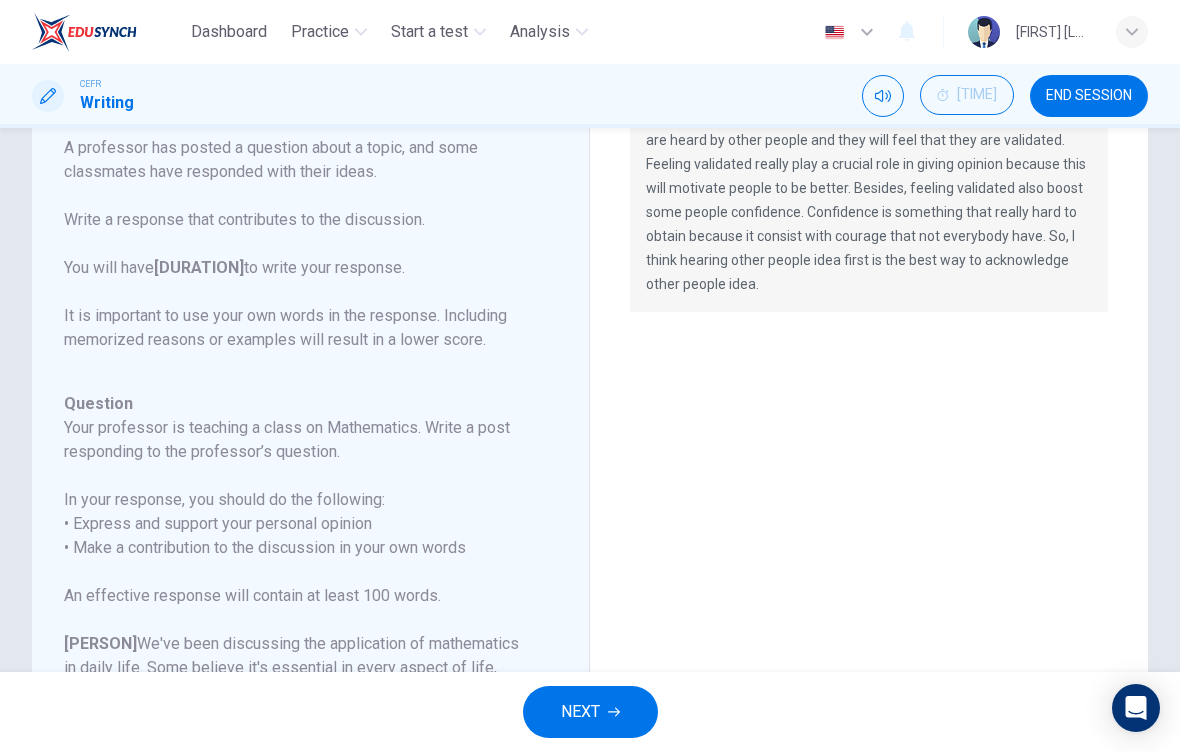 click on "NEXT" at bounding box center (580, 712) 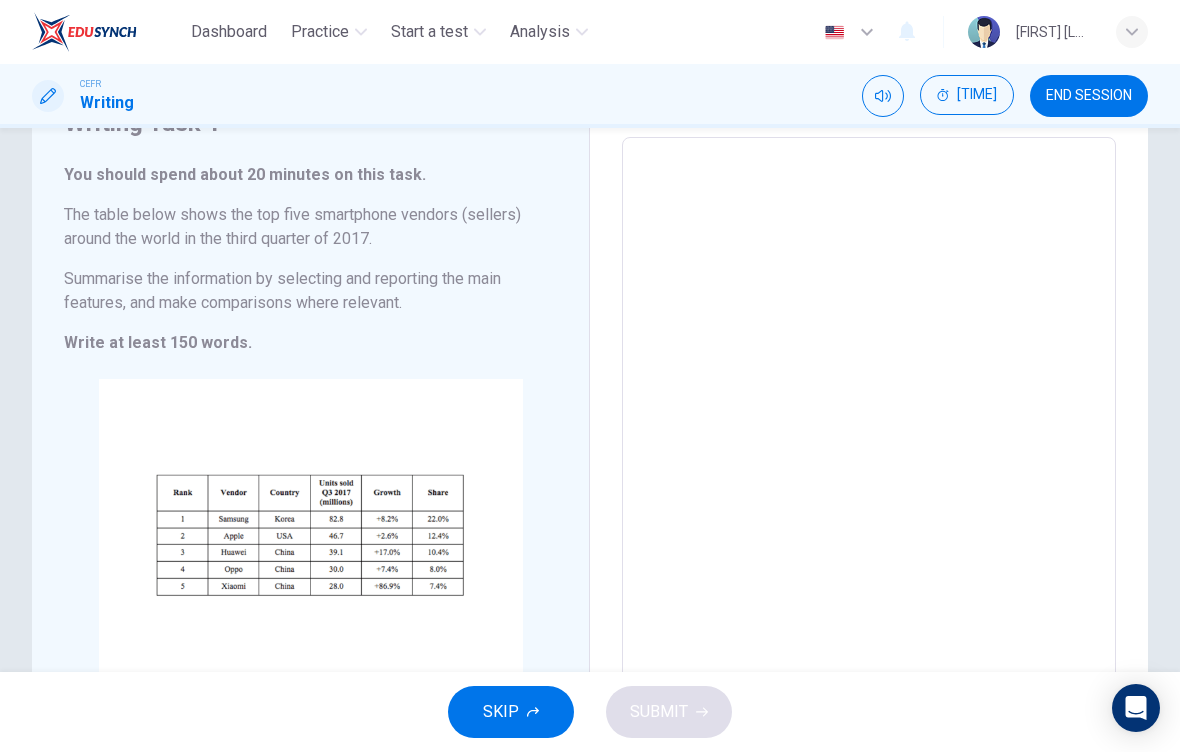 scroll, scrollTop: 100, scrollLeft: 0, axis: vertical 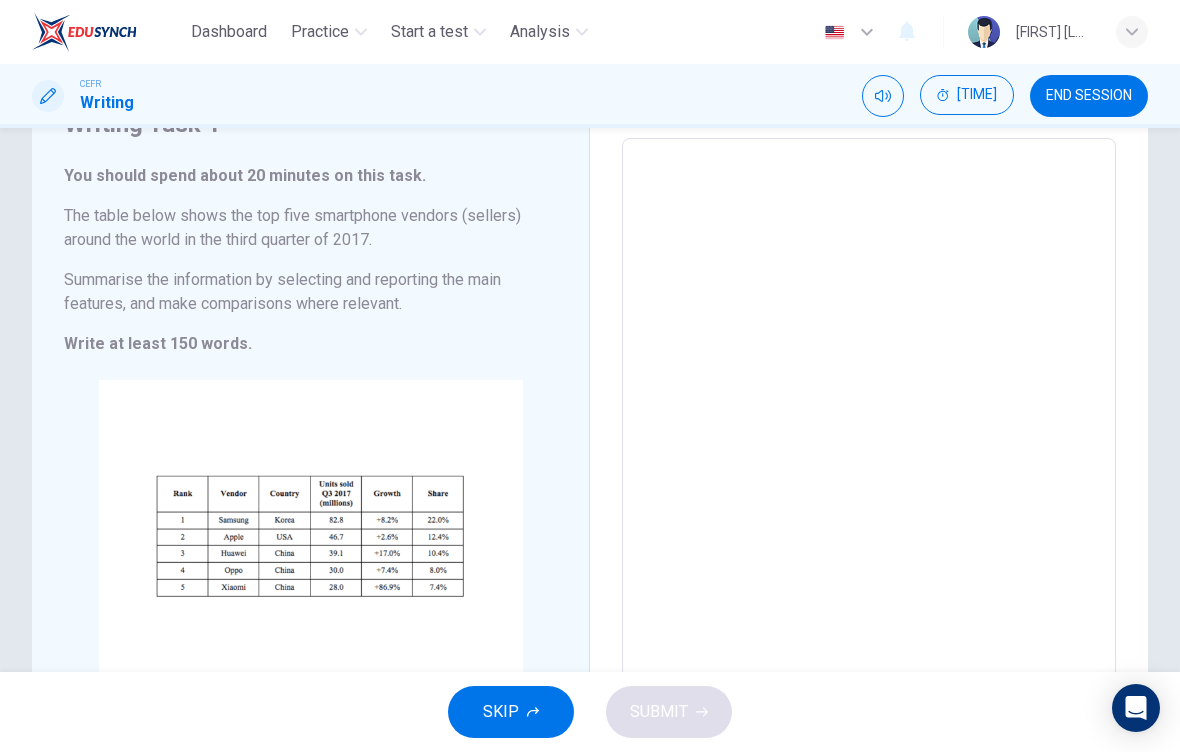 click on "[TIME]" at bounding box center (967, 95) 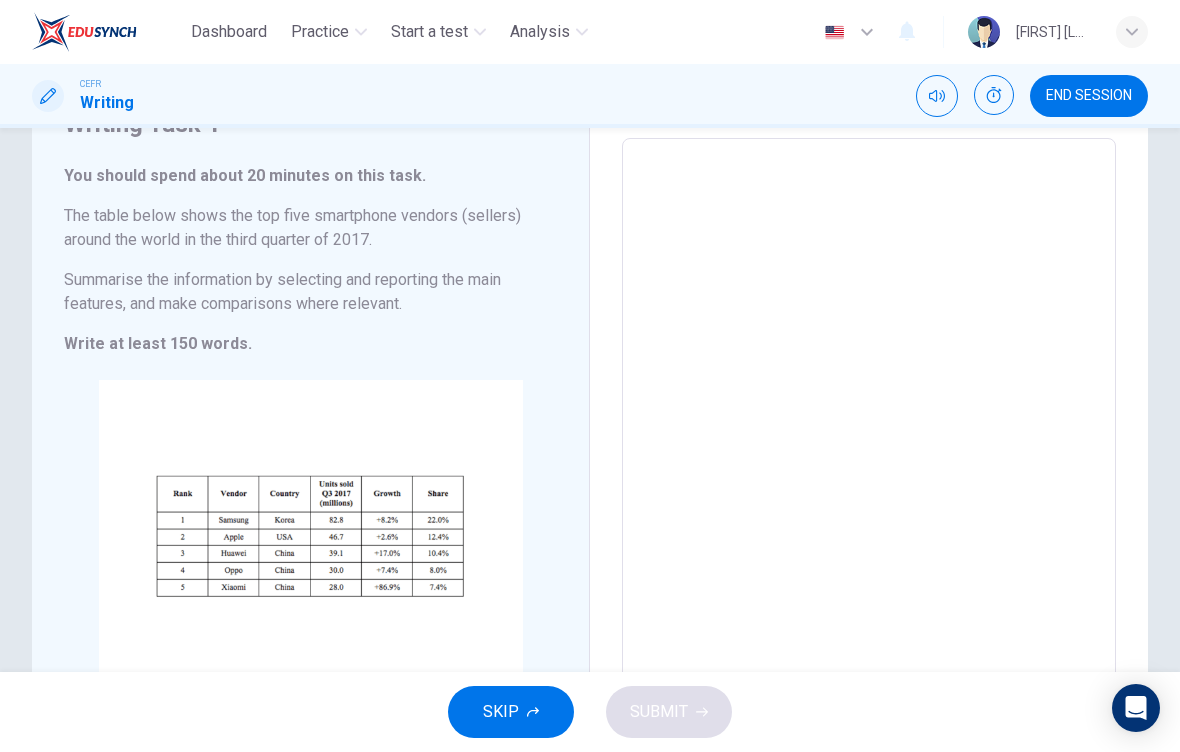 click at bounding box center (994, 95) 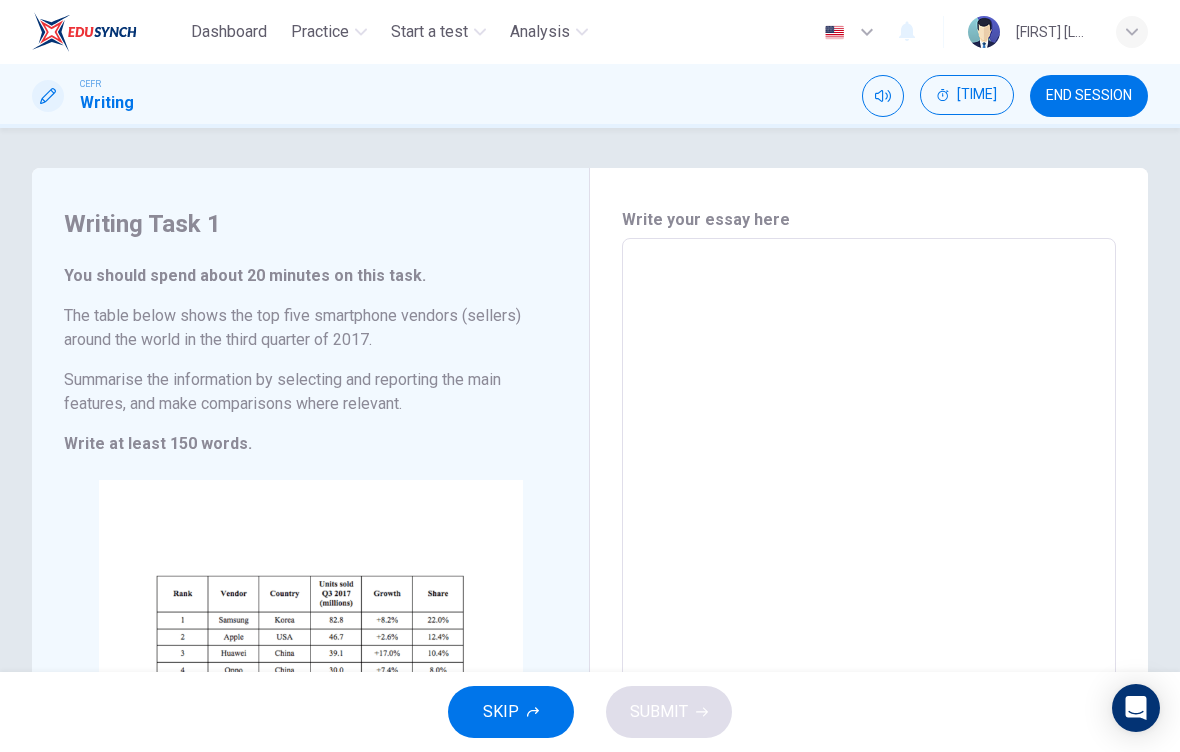 scroll, scrollTop: 0, scrollLeft: 0, axis: both 